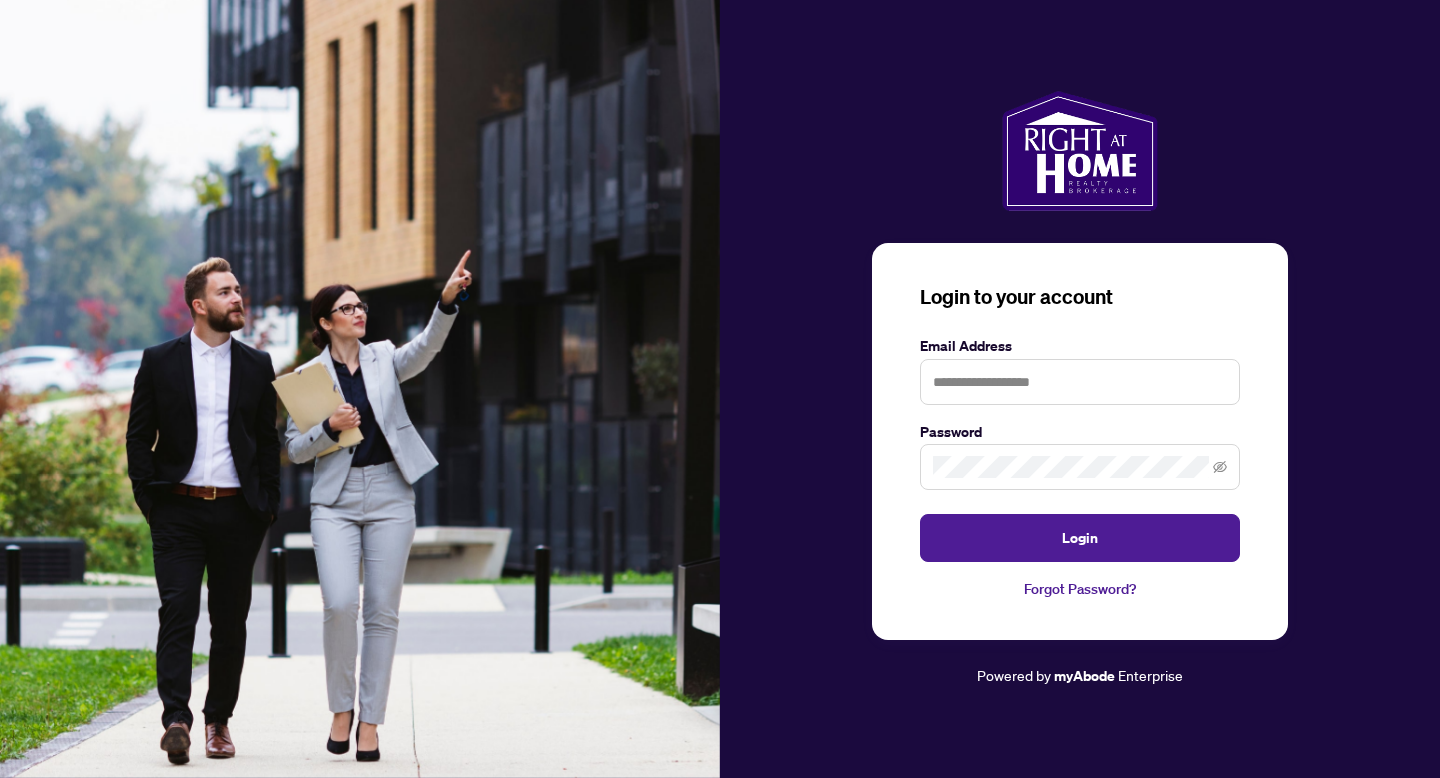 scroll, scrollTop: 0, scrollLeft: 0, axis: both 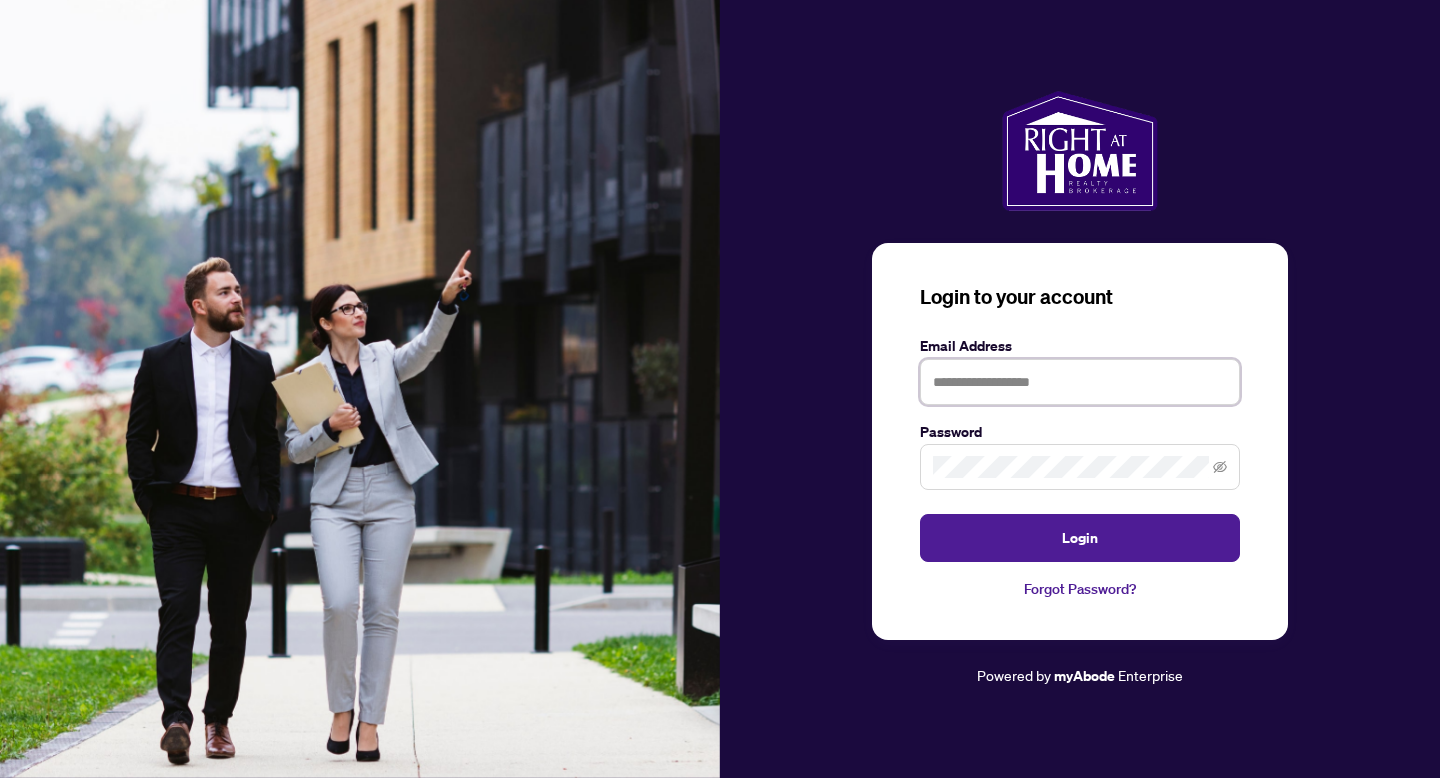 click at bounding box center (1080, 382) 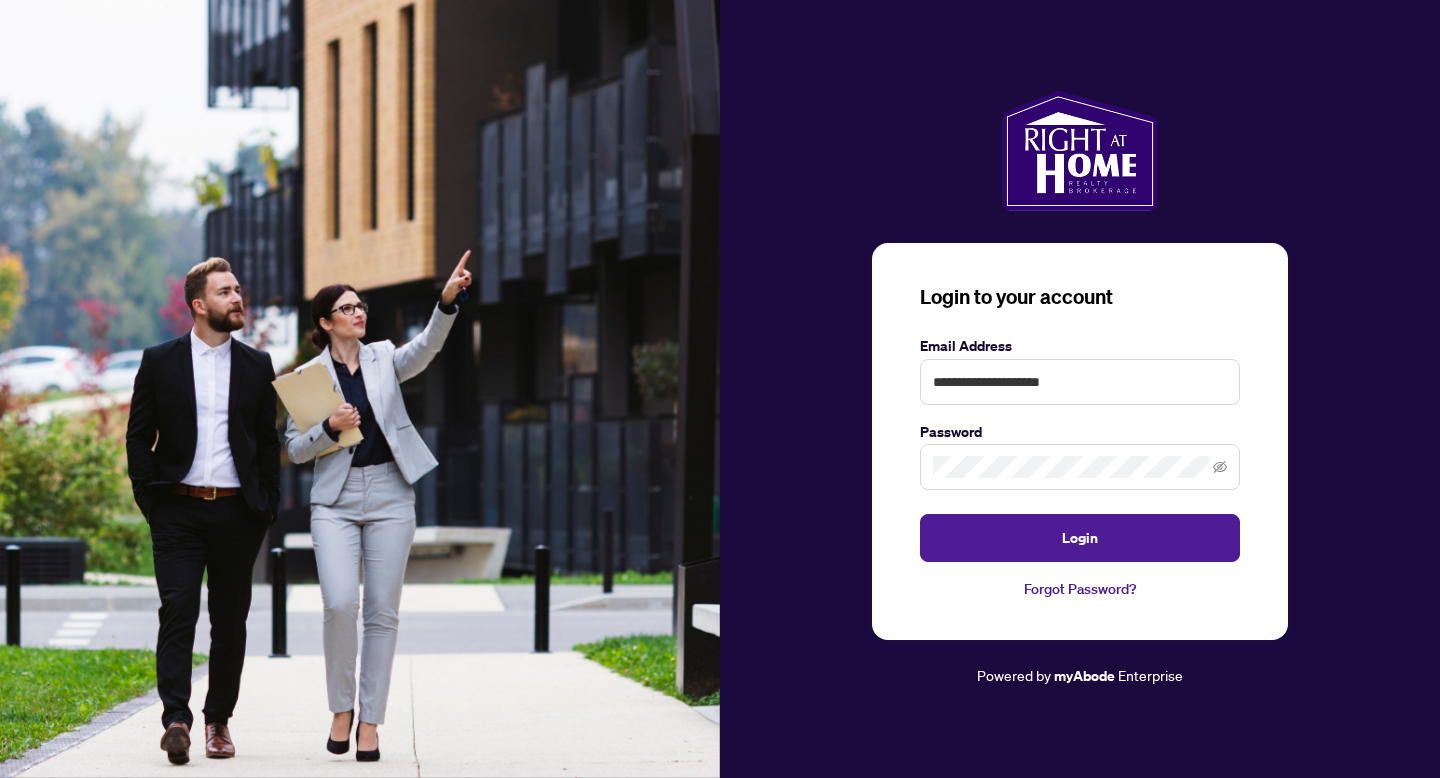 click at bounding box center (1080, 467) 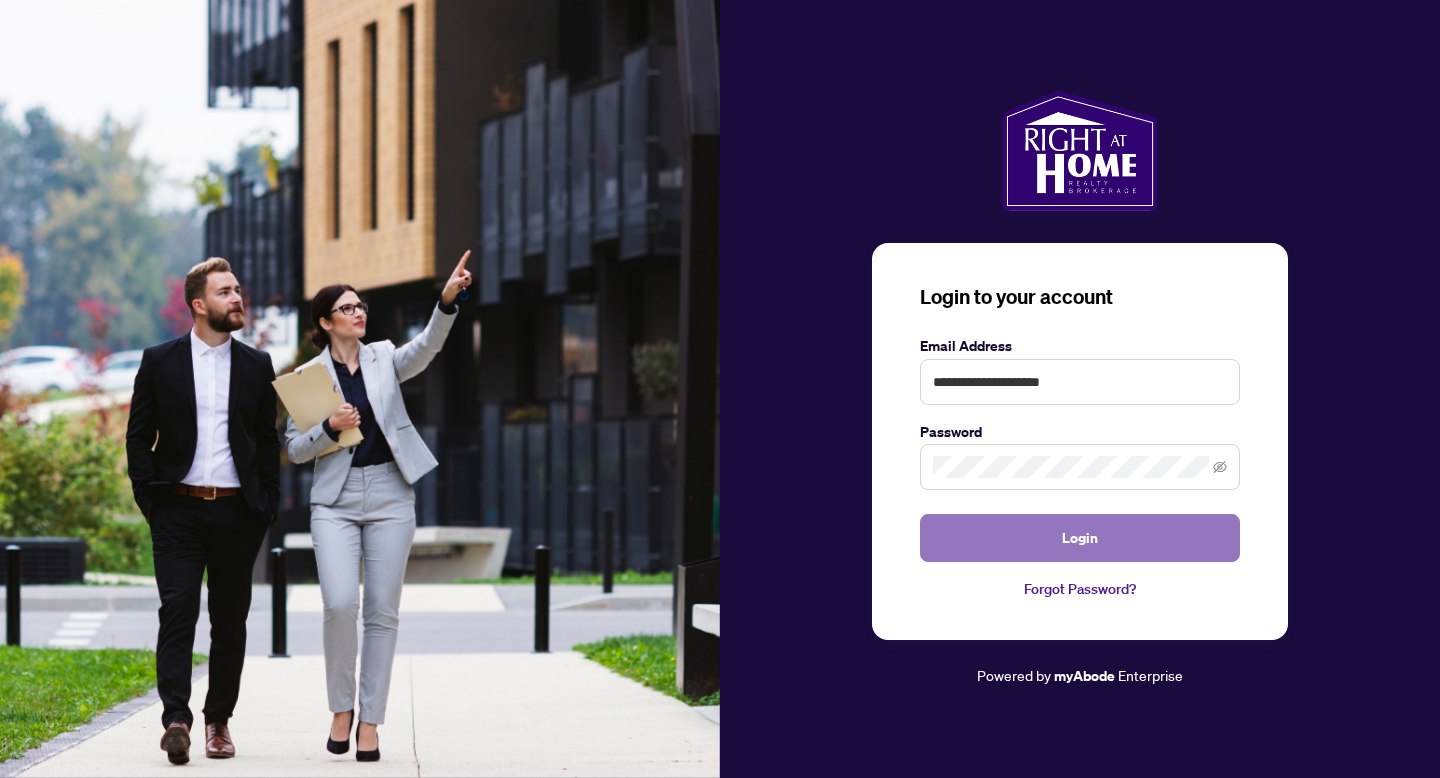click on "Login" at bounding box center [1080, 538] 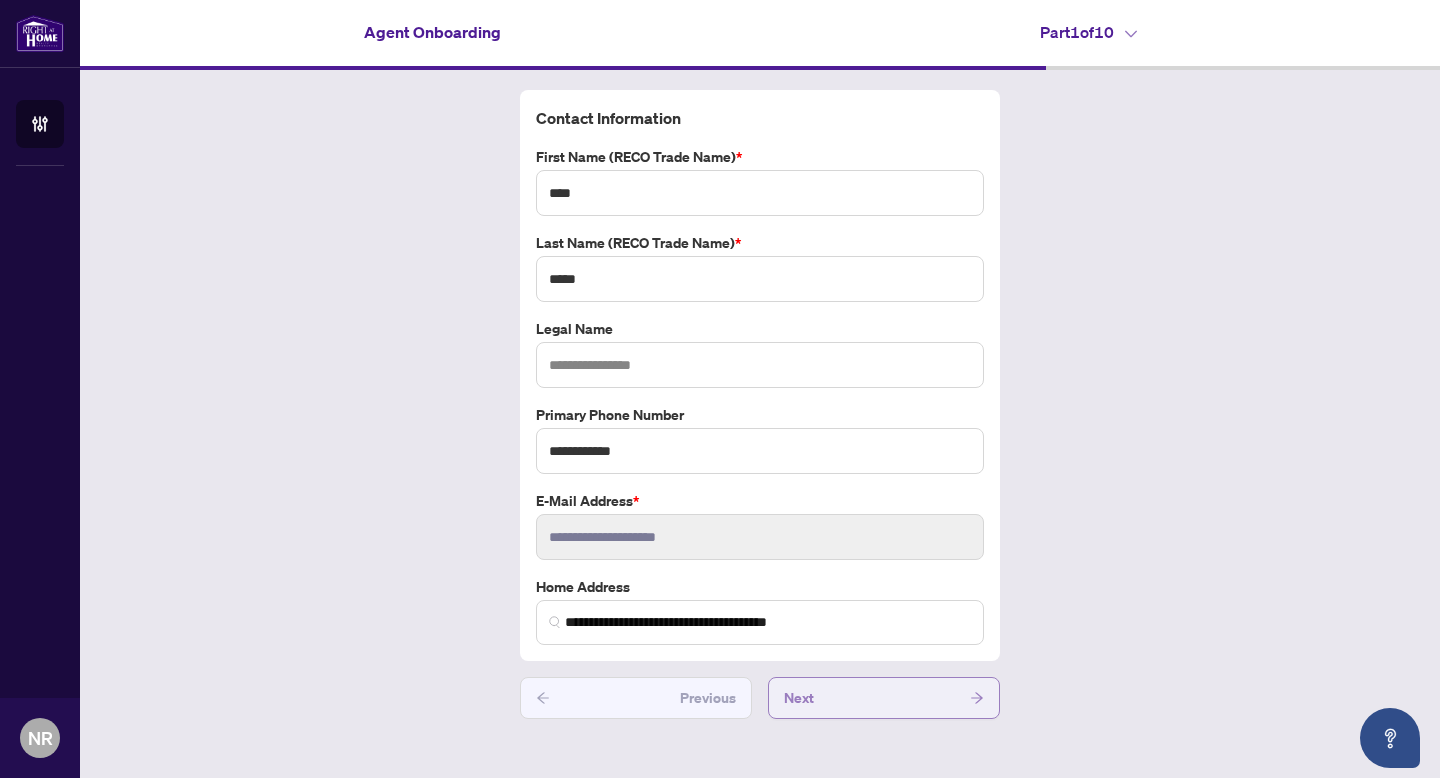 click on "Next" at bounding box center [884, 698] 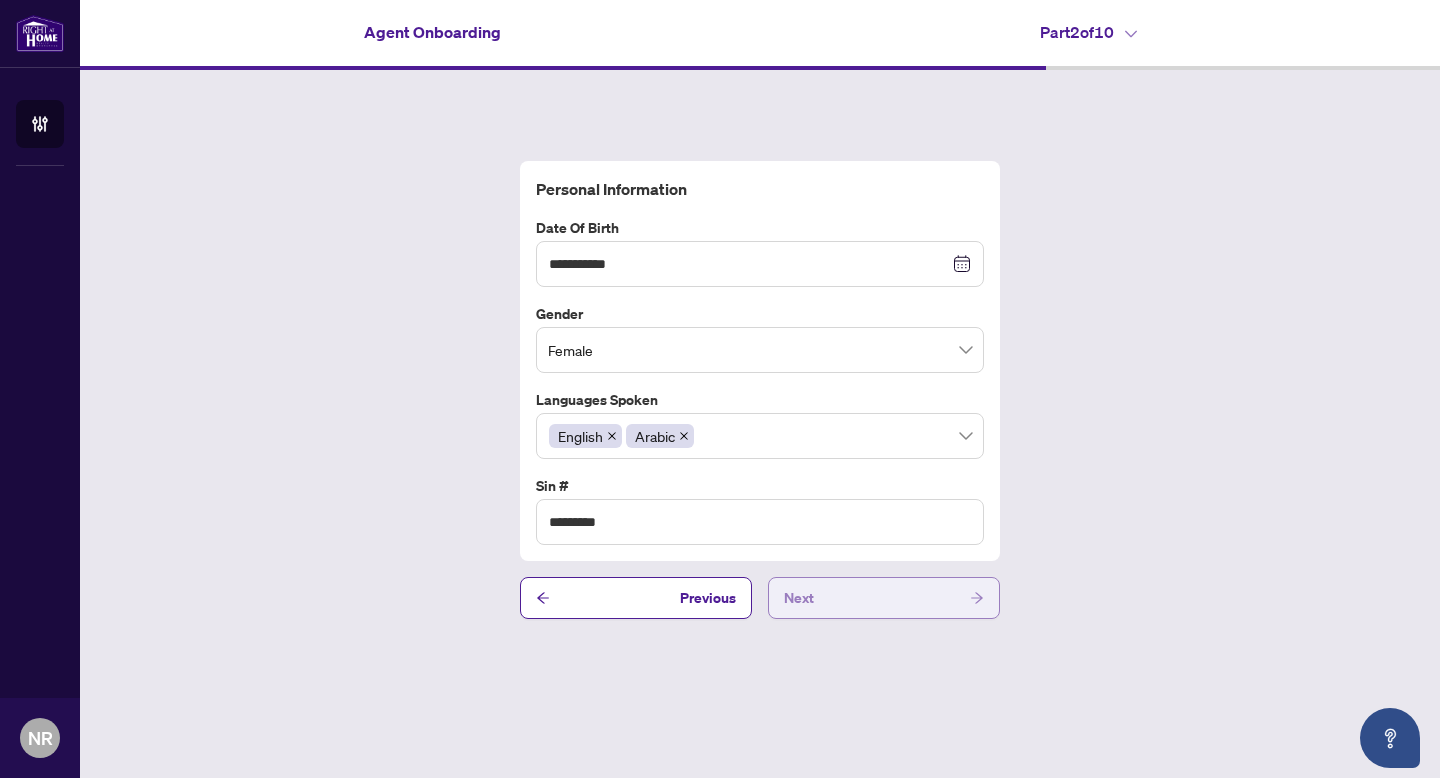 click on "**********" at bounding box center (760, 390) 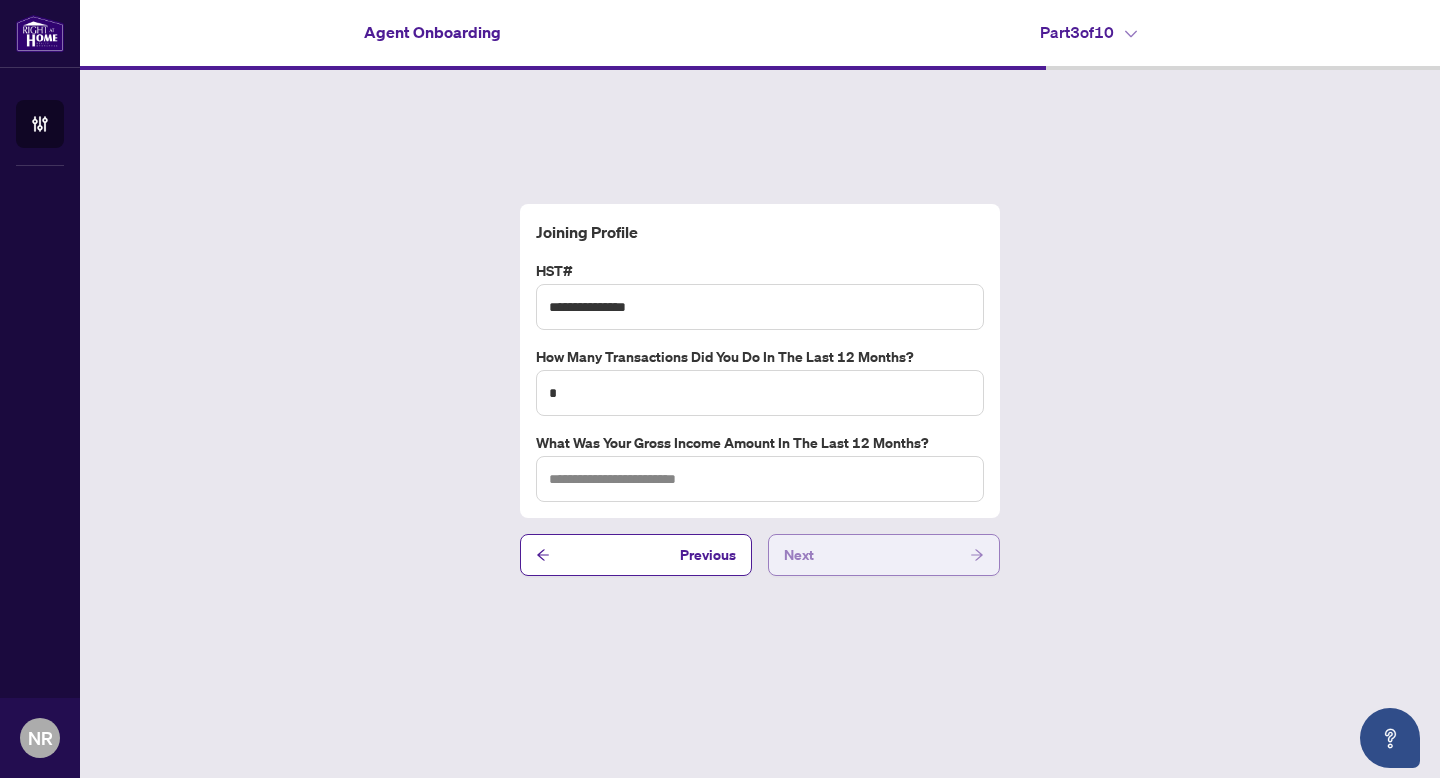 click on "Joining Profile HST# [SSN] How many transactions did you do in the last 12 months? * What was your gross income amount in the last 12 months? Previous Next" at bounding box center (760, 390) 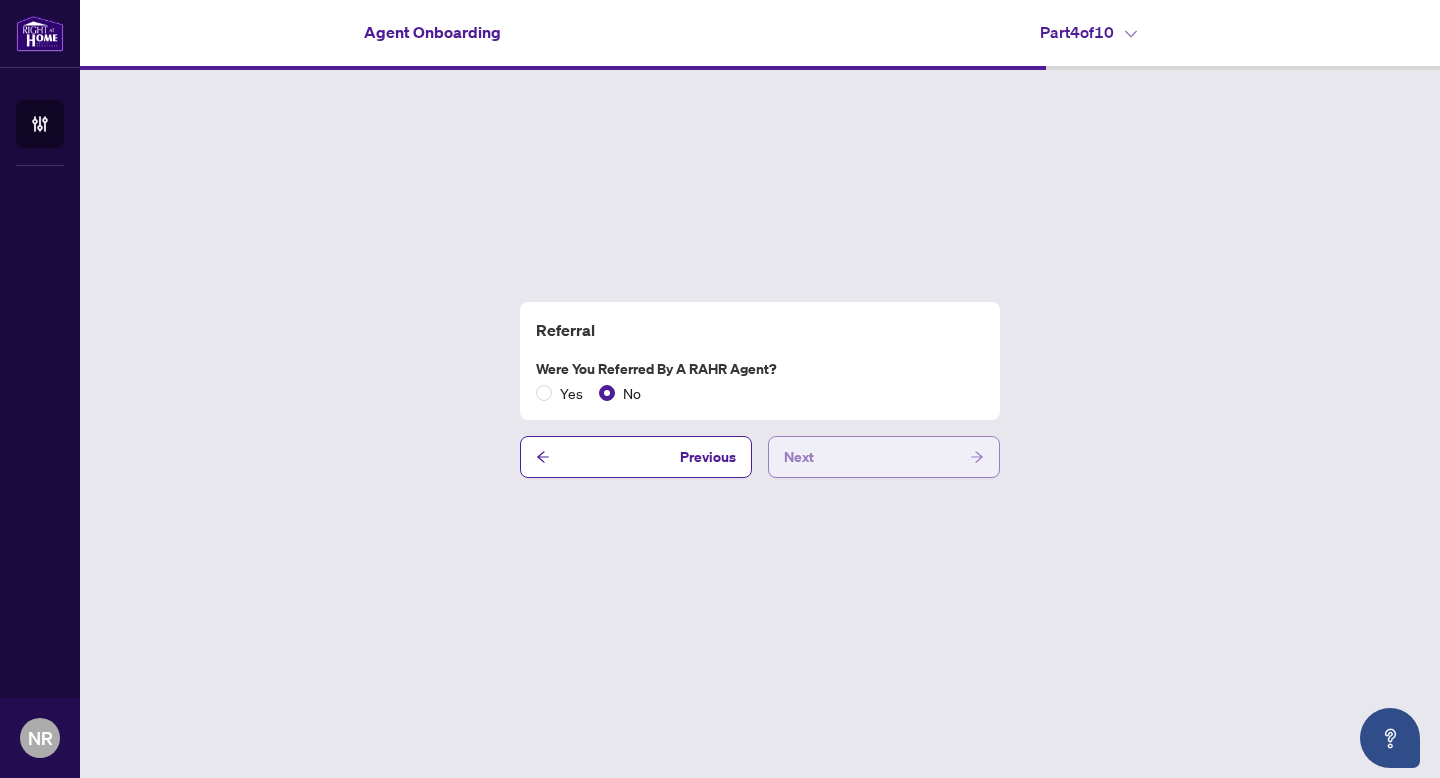 click on "Referral Were you referred by a RAHR Agent? Yes No Previous Next" at bounding box center (760, 390) 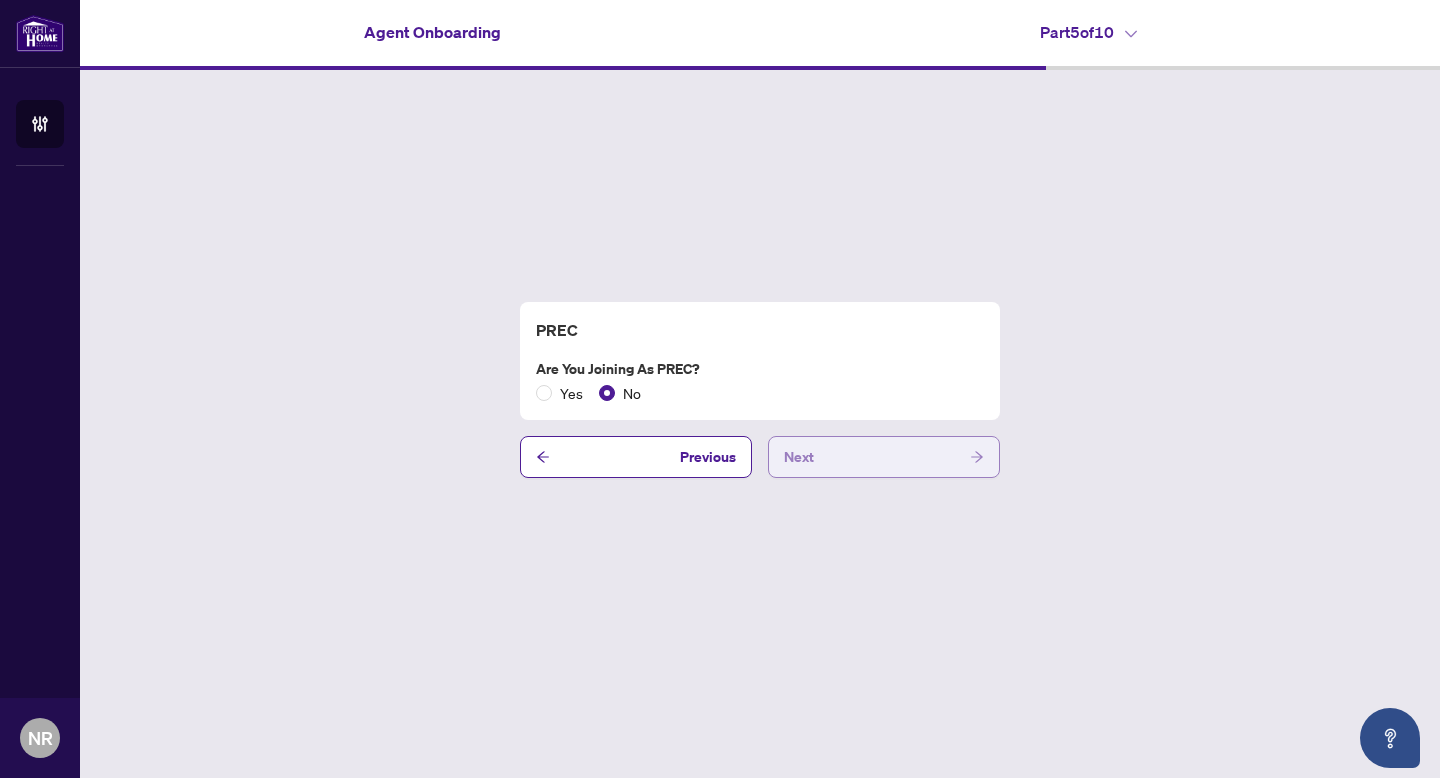 click on "Next" at bounding box center [884, 457] 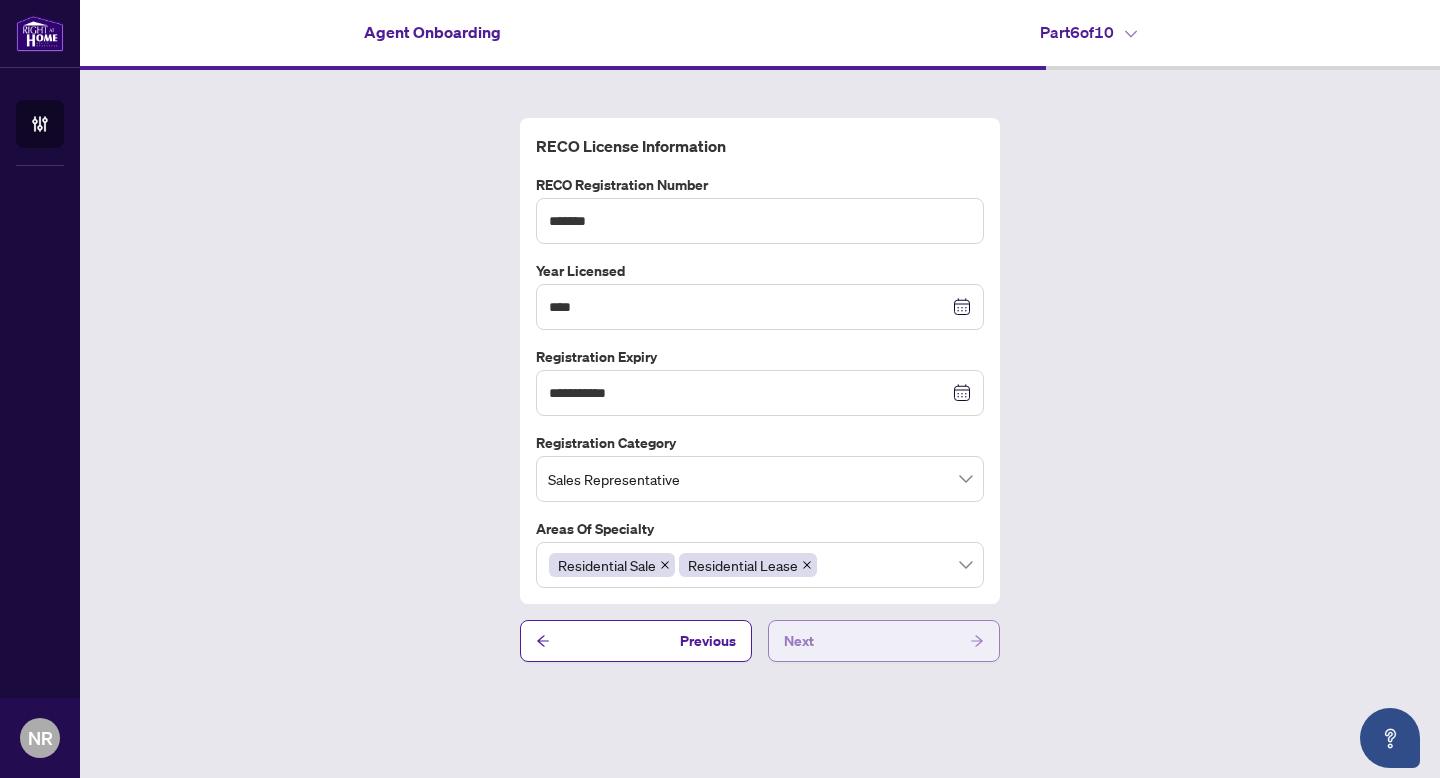 click on "Registration Category" at bounding box center (760, 443) 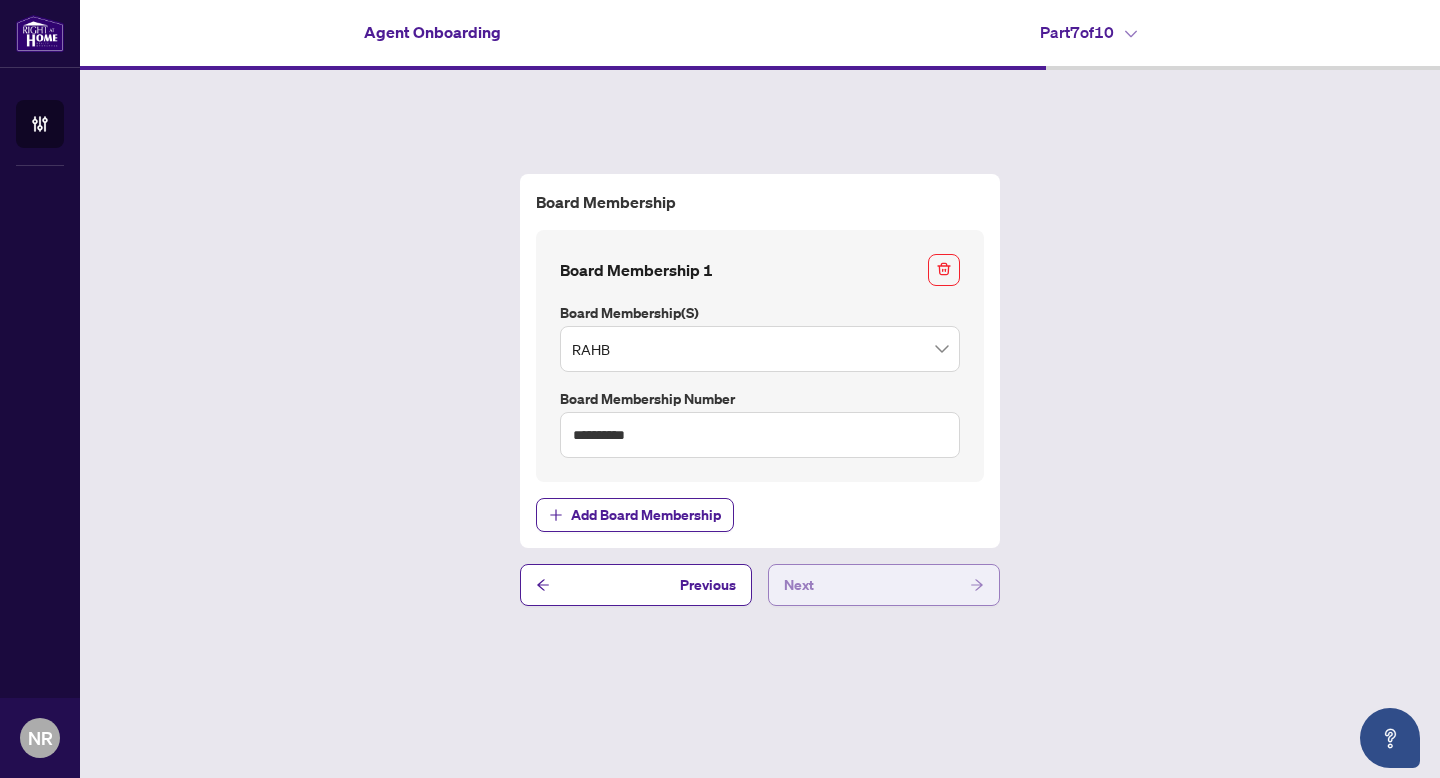 click on "Next" at bounding box center [884, 585] 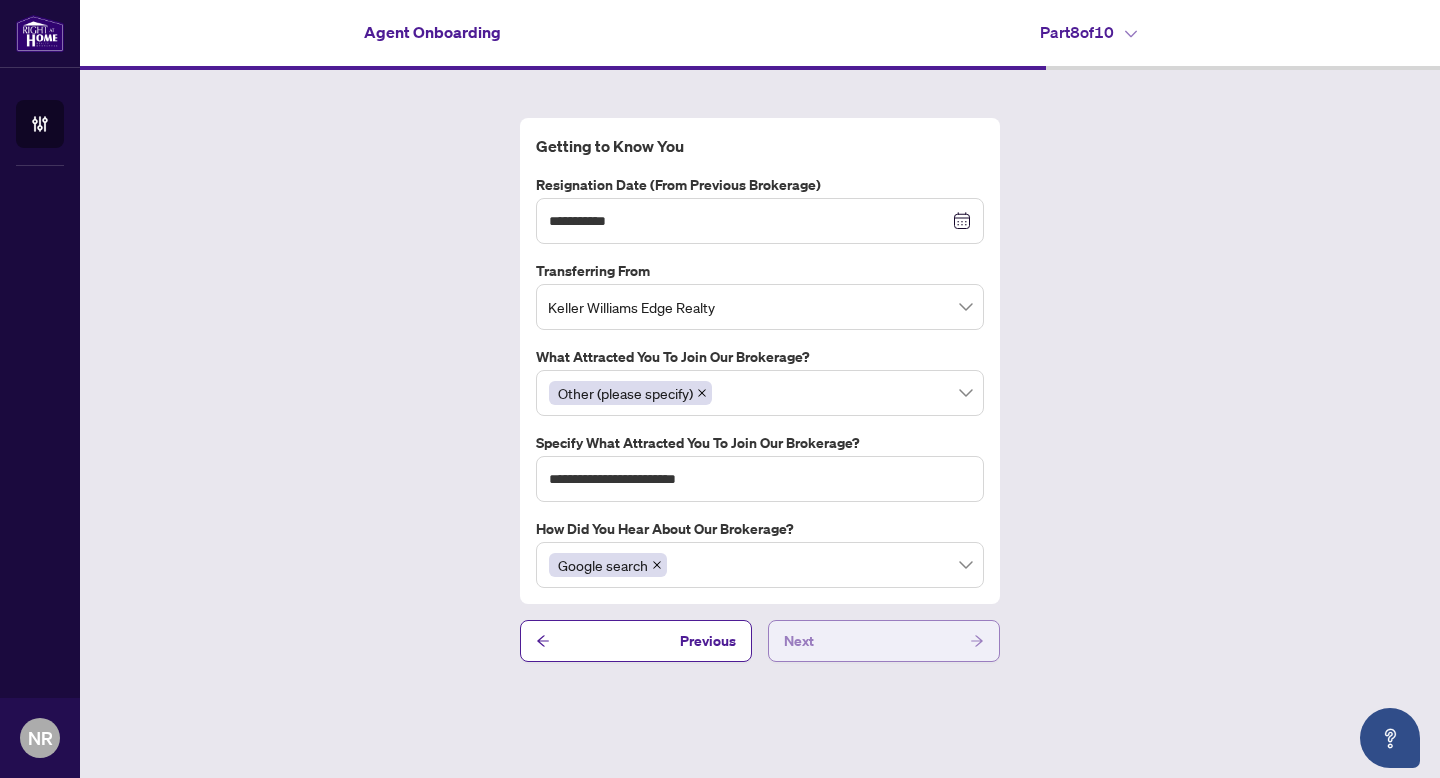 click on "Next" at bounding box center [884, 641] 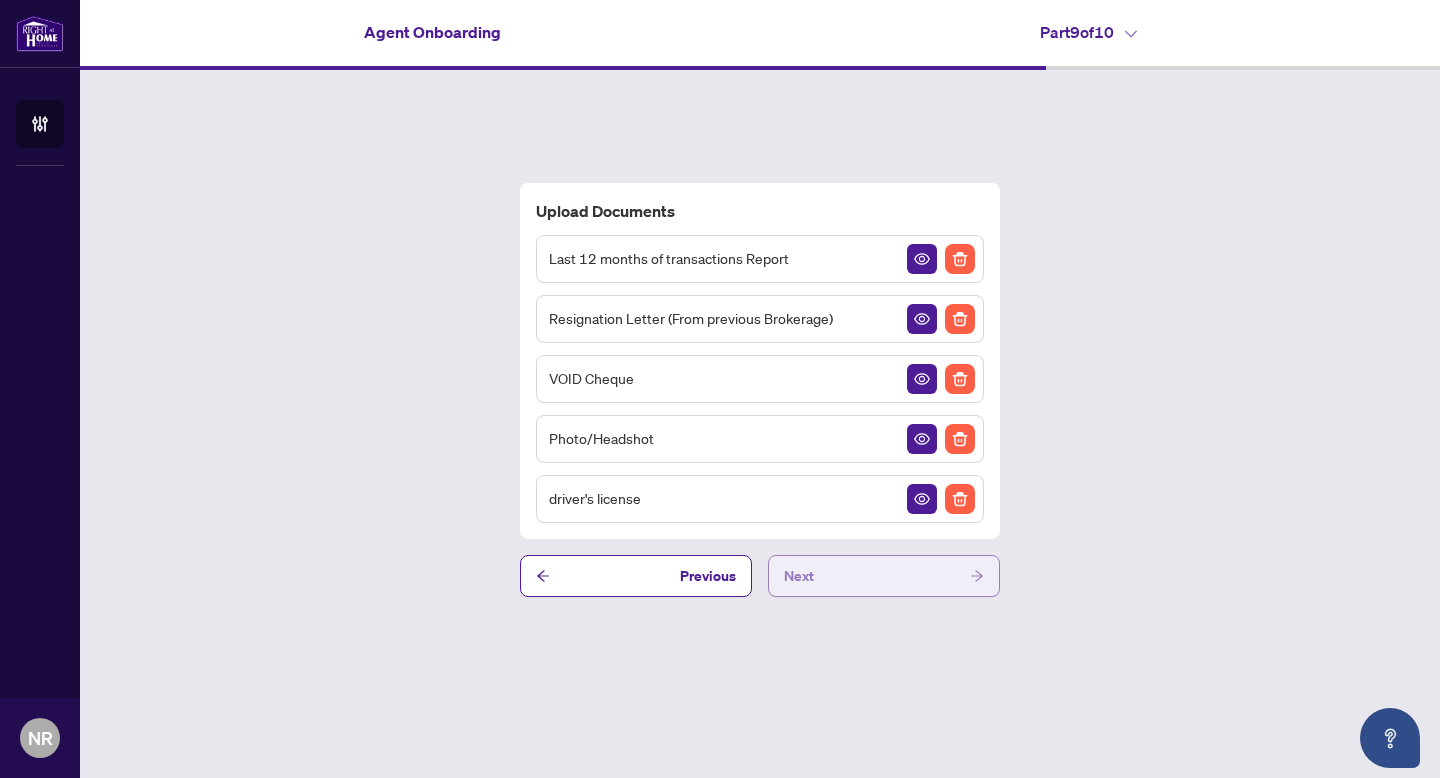 click on "Next" at bounding box center [884, 576] 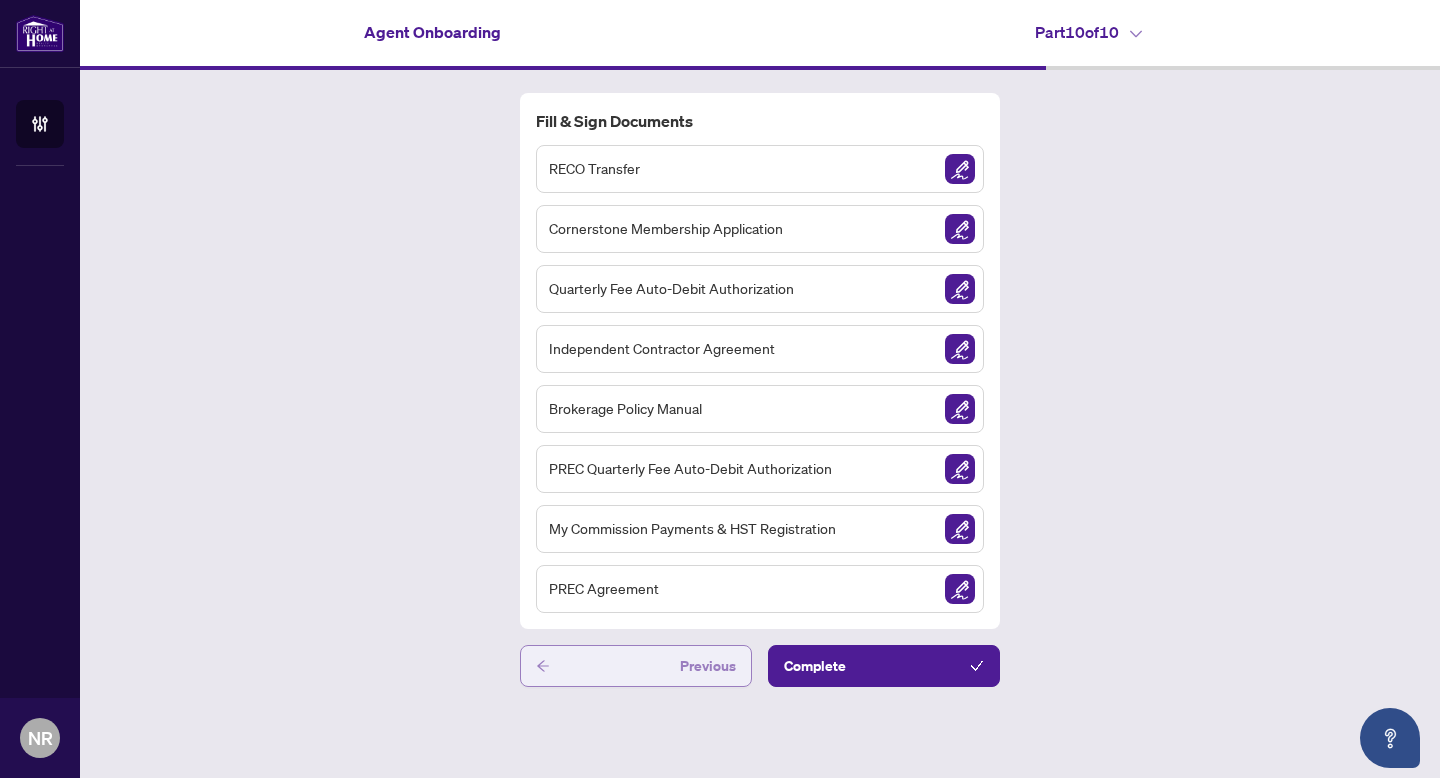 click on "Previous" at bounding box center (708, 666) 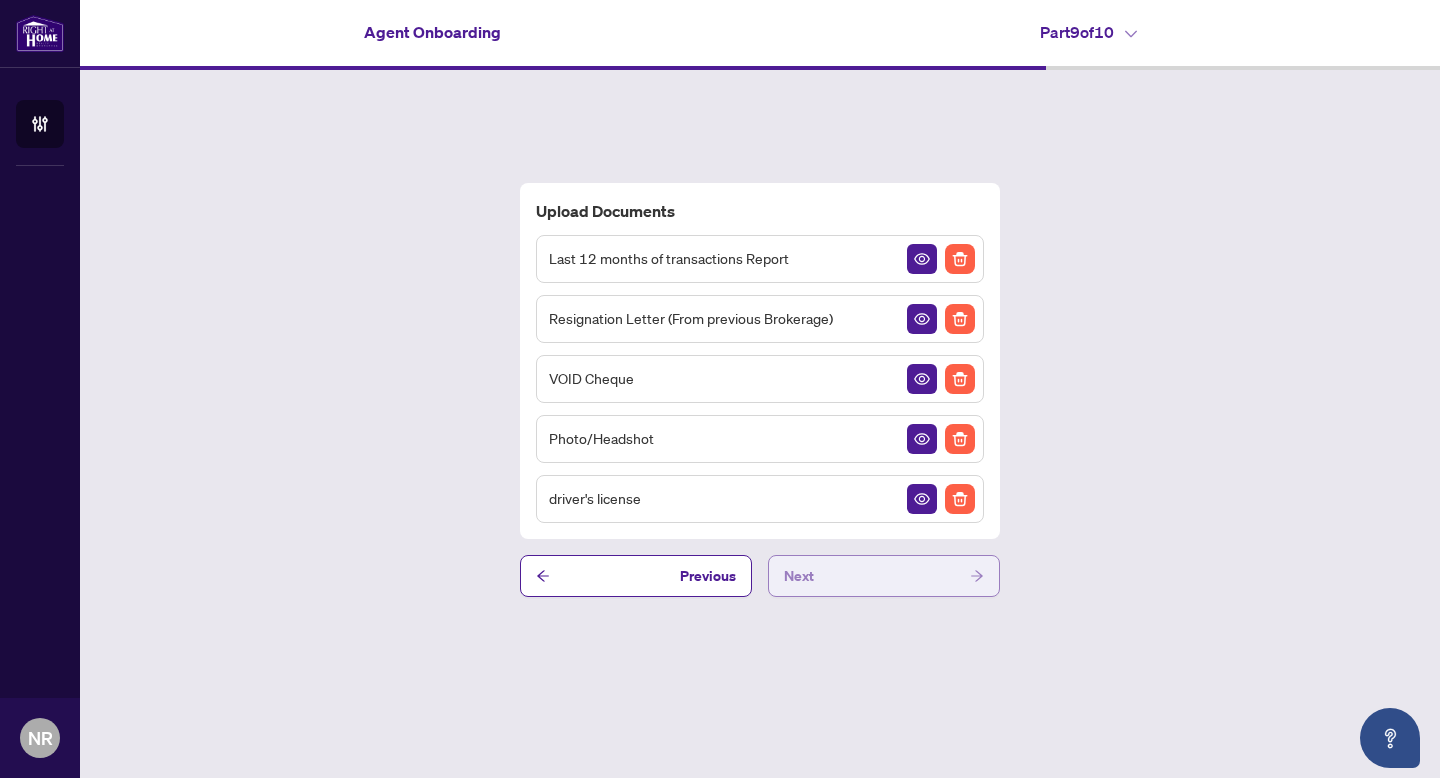 click on "Next" at bounding box center [884, 576] 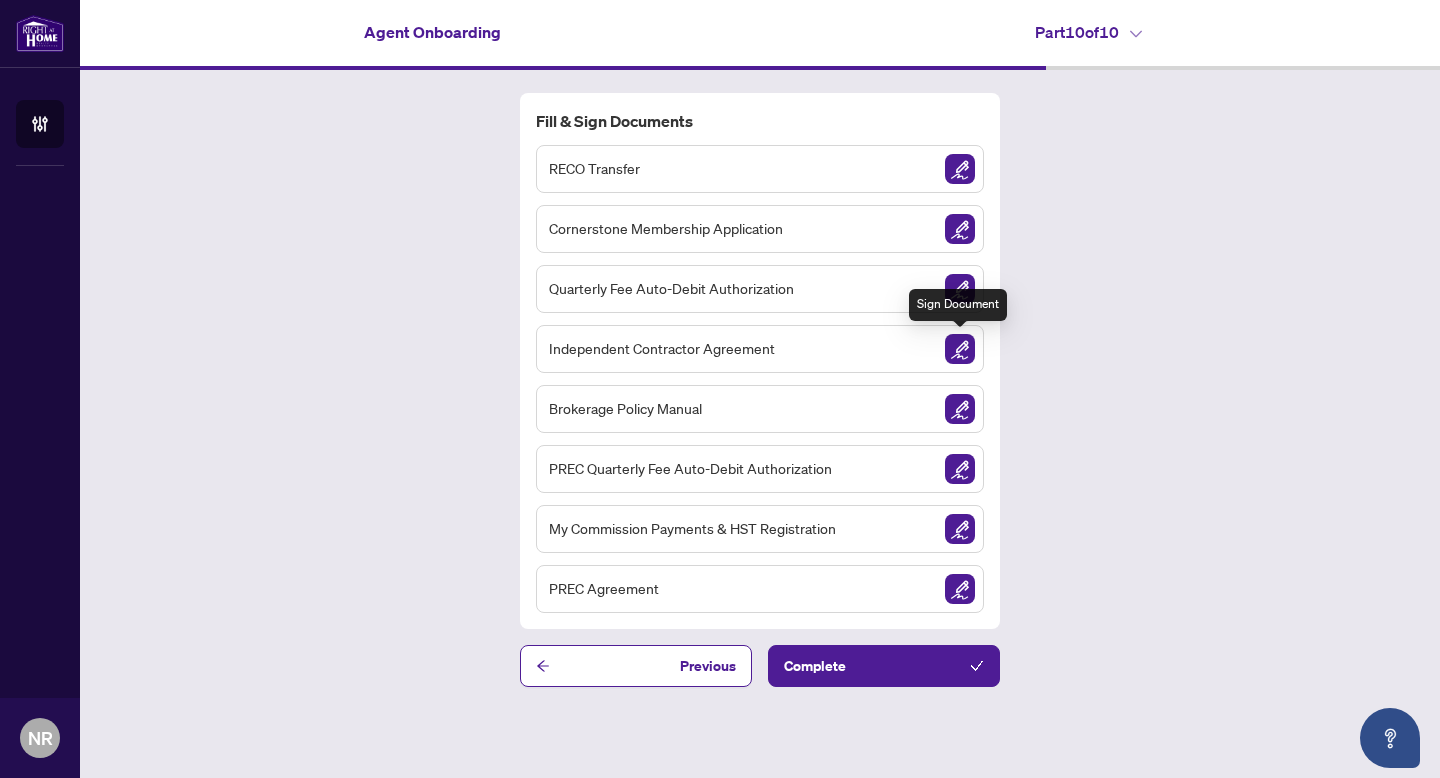 click at bounding box center [960, 349] 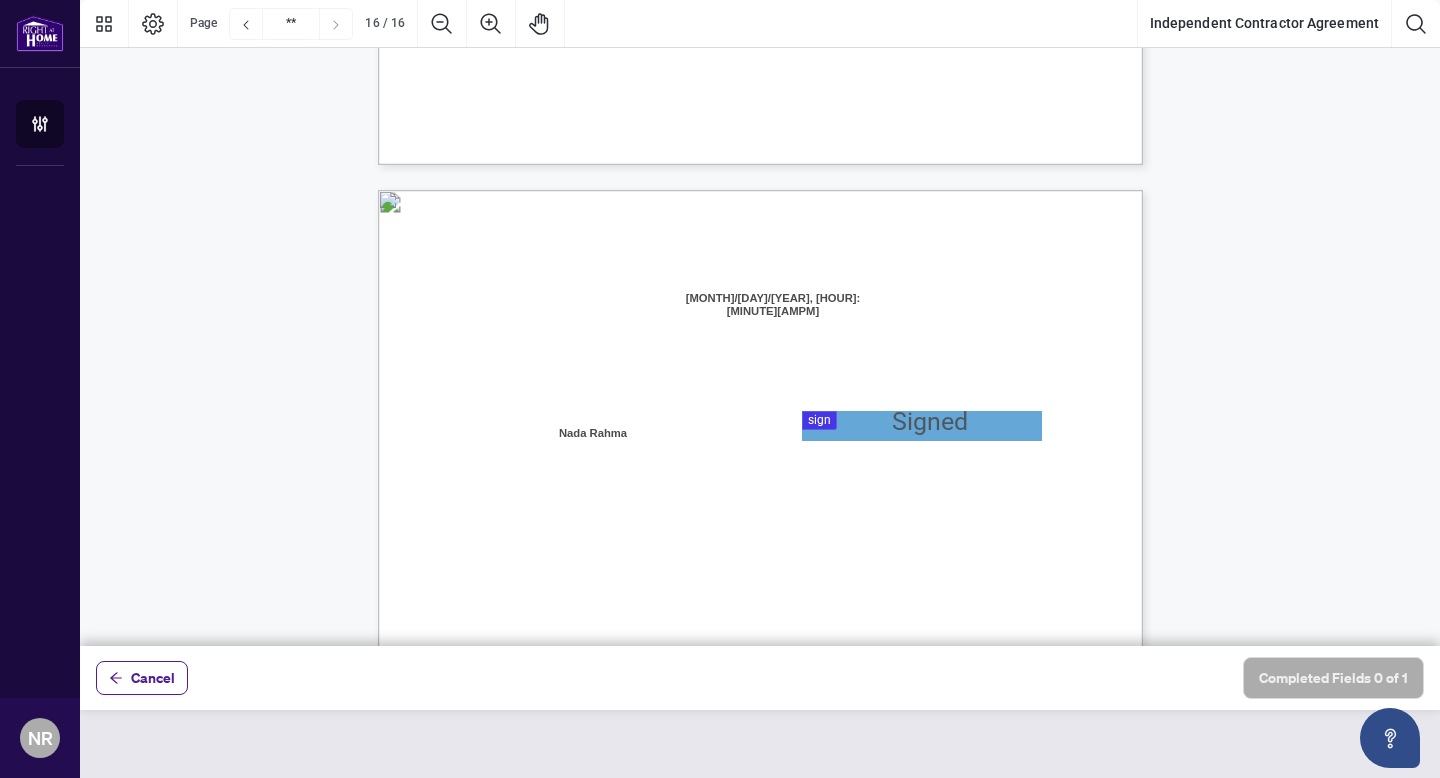 scroll, scrollTop: 15101, scrollLeft: 0, axis: vertical 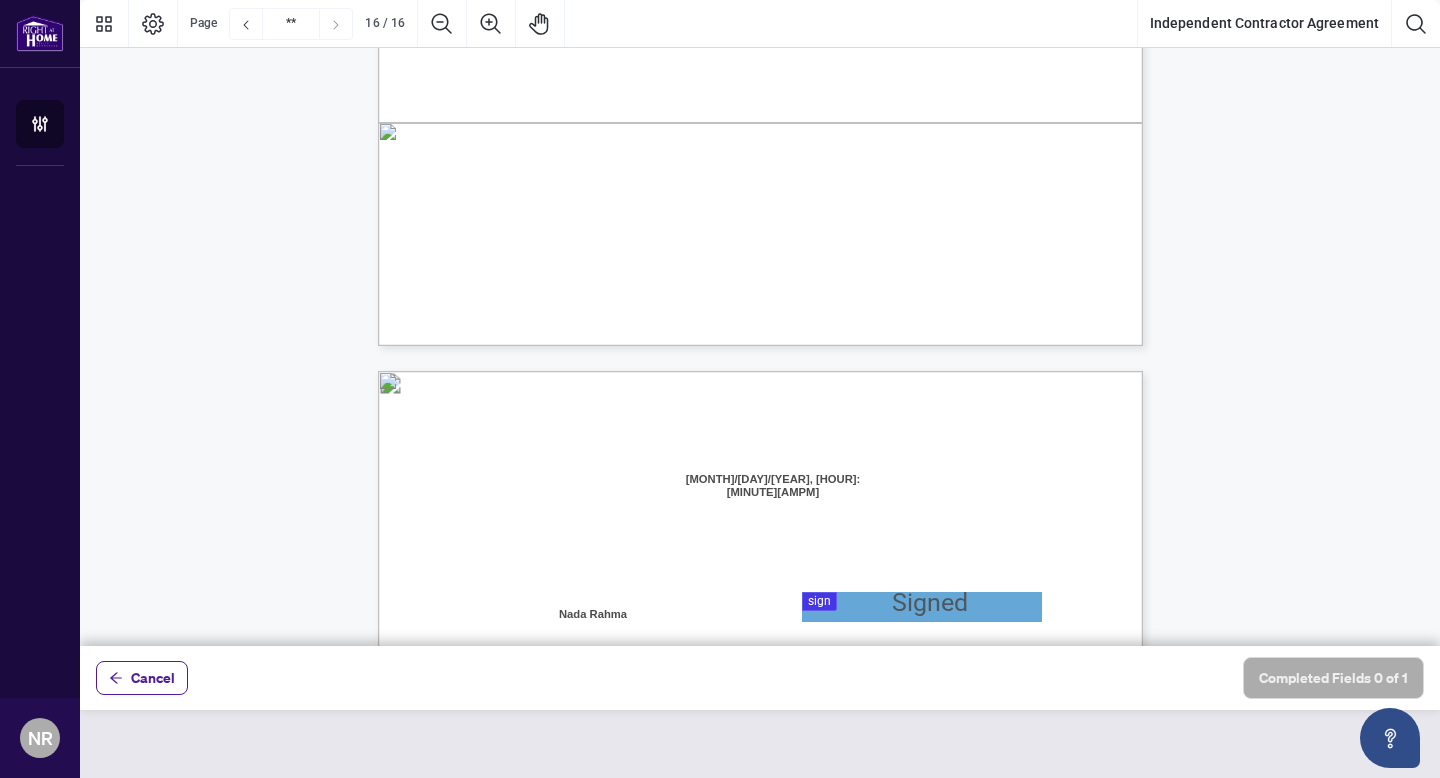 type on "**" 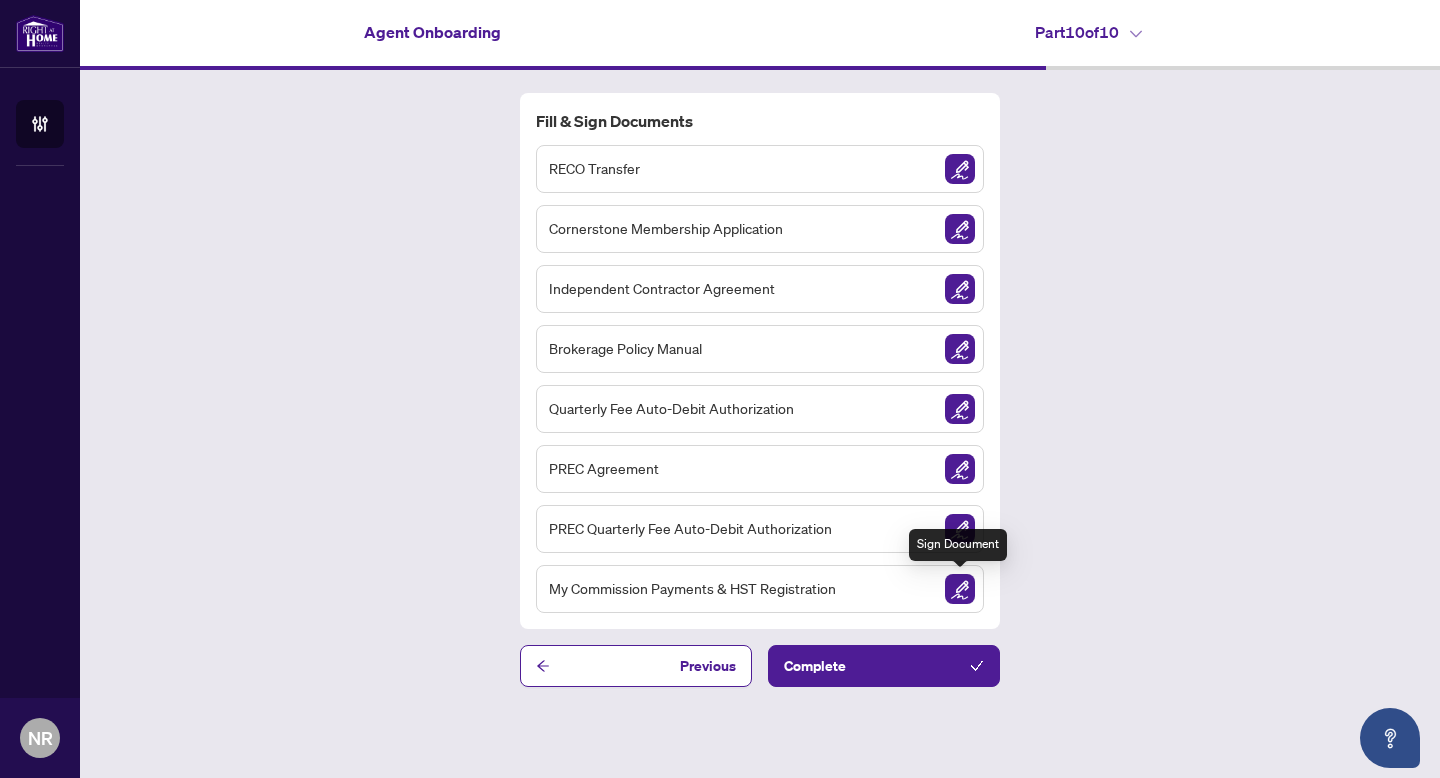 click at bounding box center [960, 589] 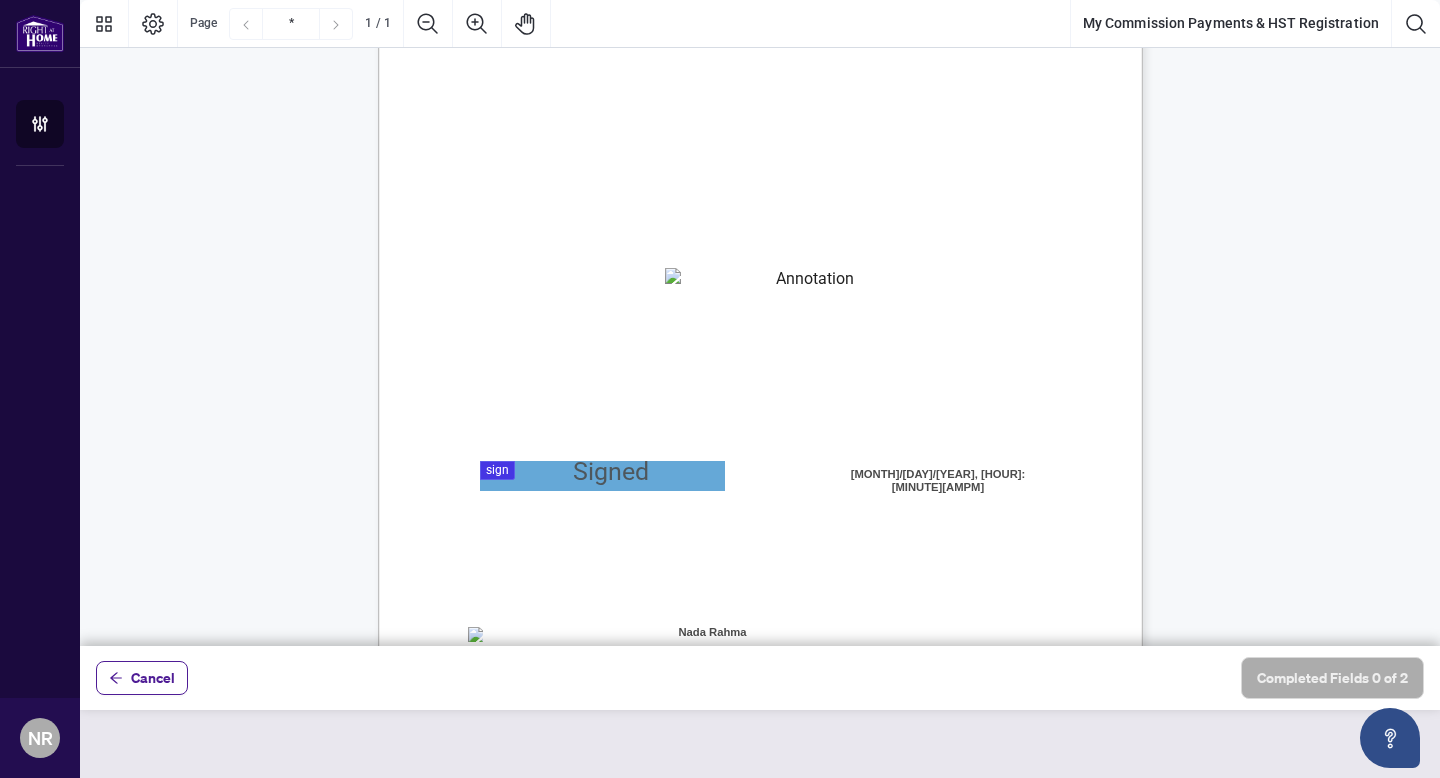scroll, scrollTop: 0, scrollLeft: 0, axis: both 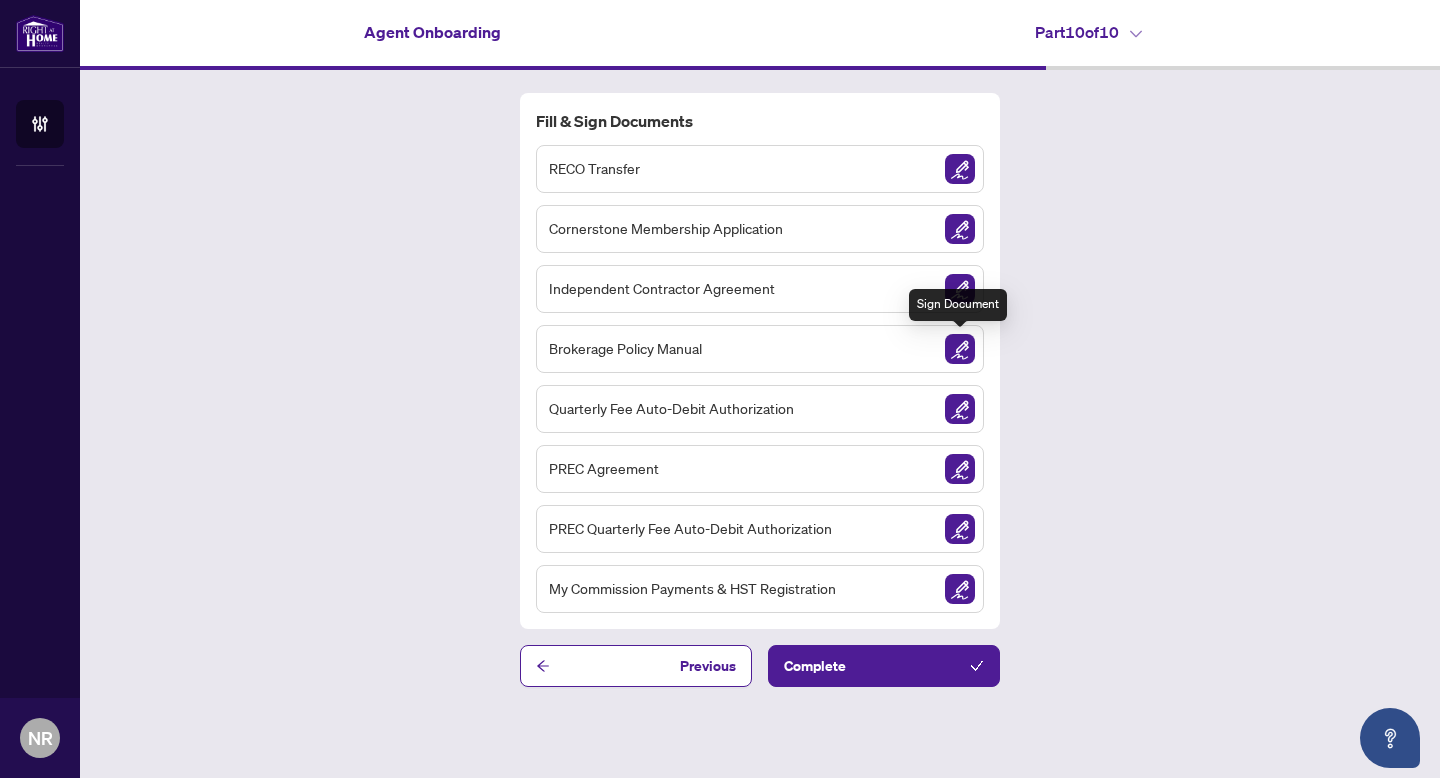 click at bounding box center [960, 349] 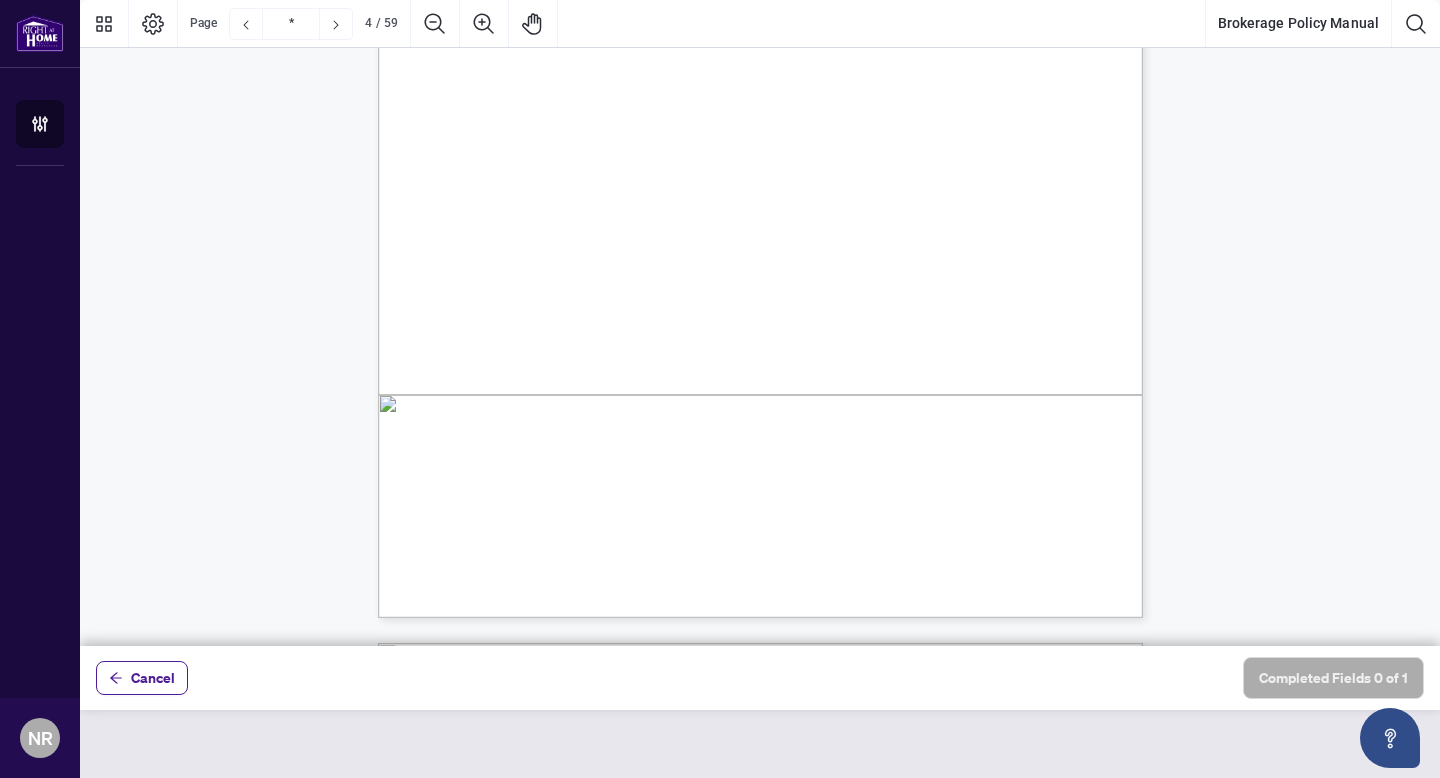 scroll, scrollTop: 3492, scrollLeft: 0, axis: vertical 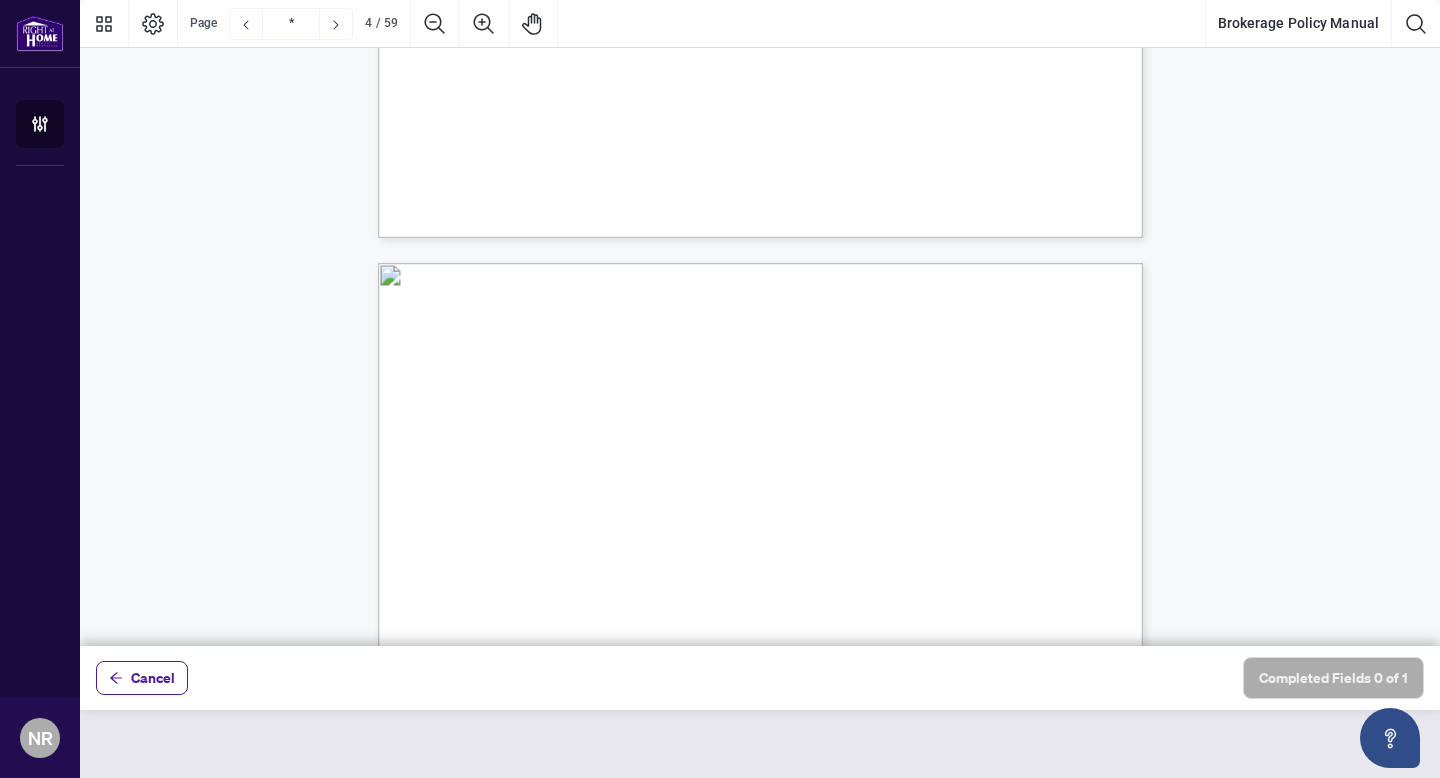type on "*" 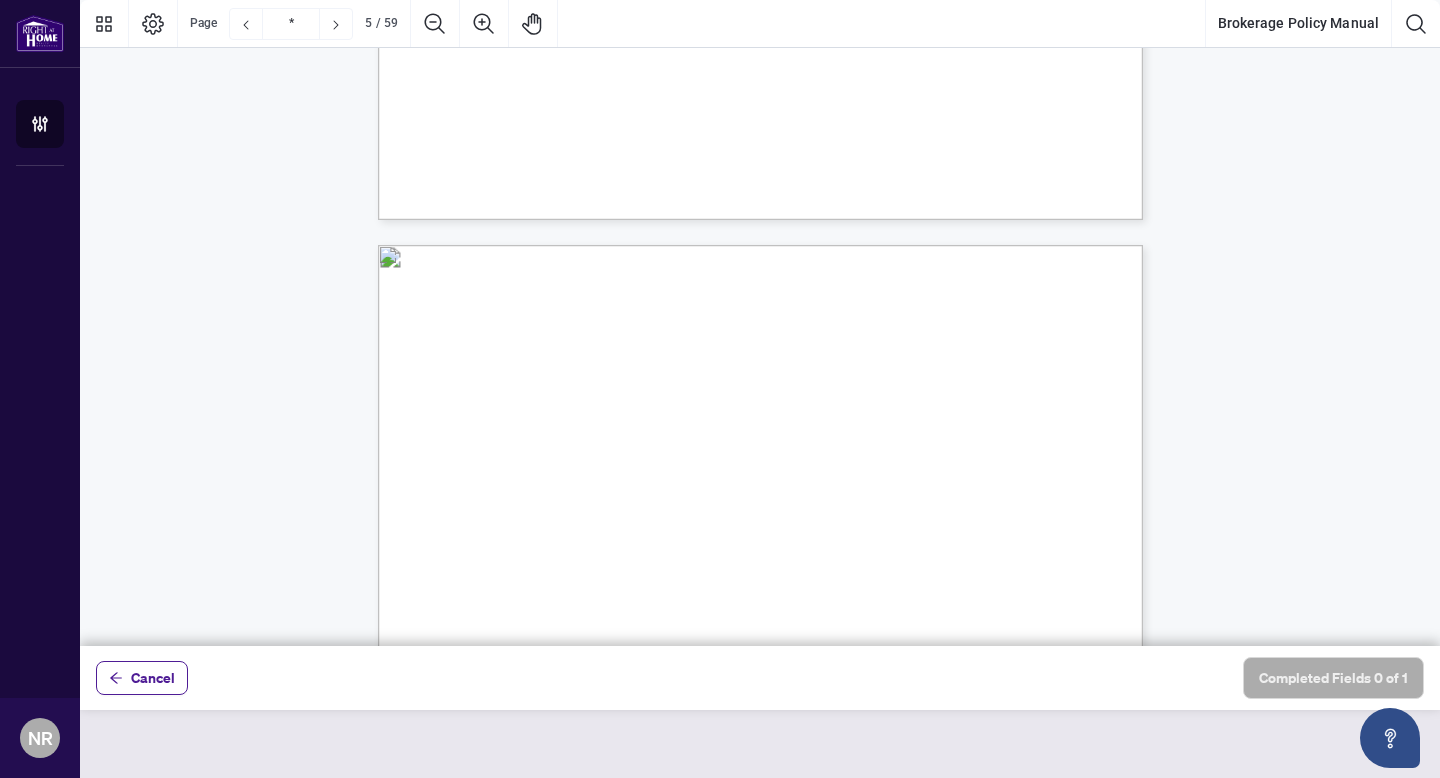 scroll, scrollTop: 4262, scrollLeft: 0, axis: vertical 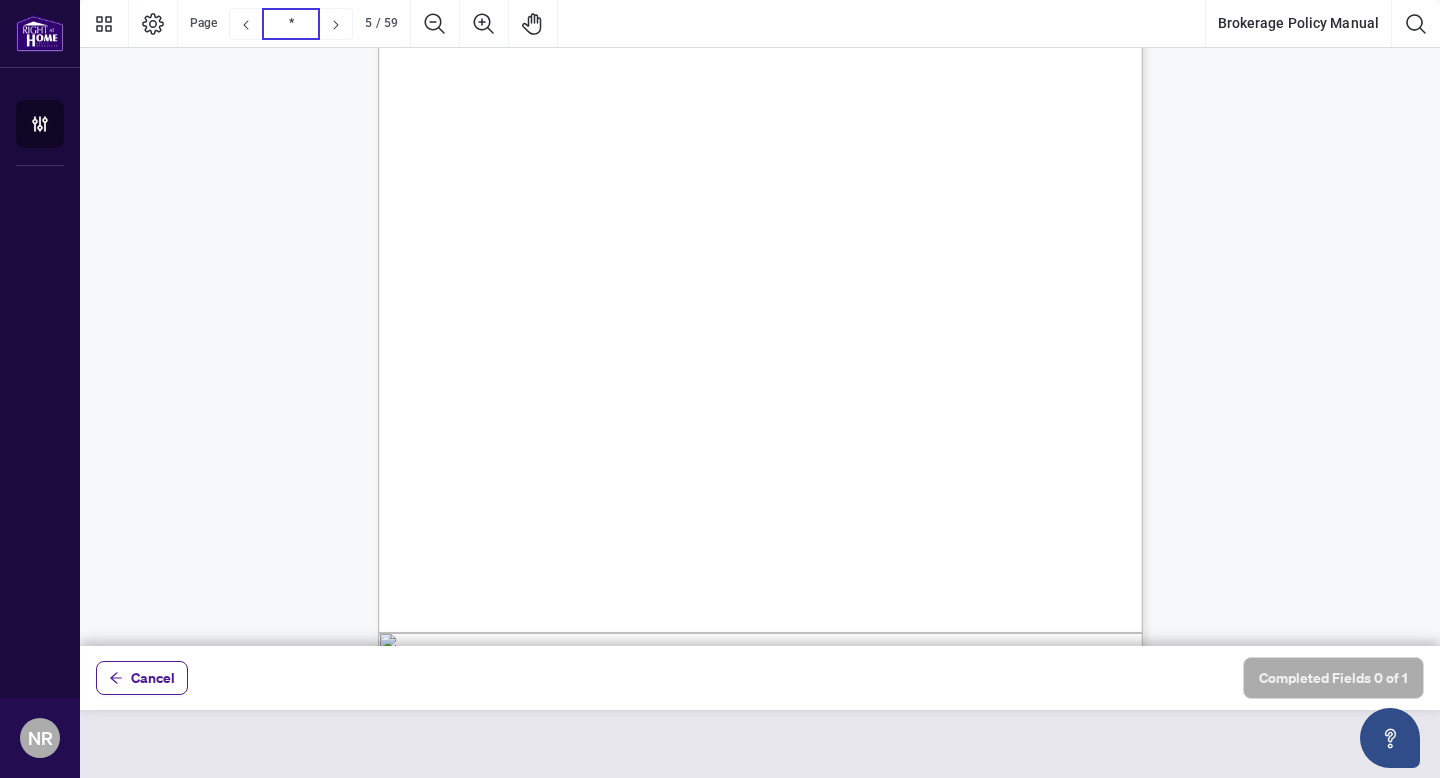 click on "*" at bounding box center (291, 24) 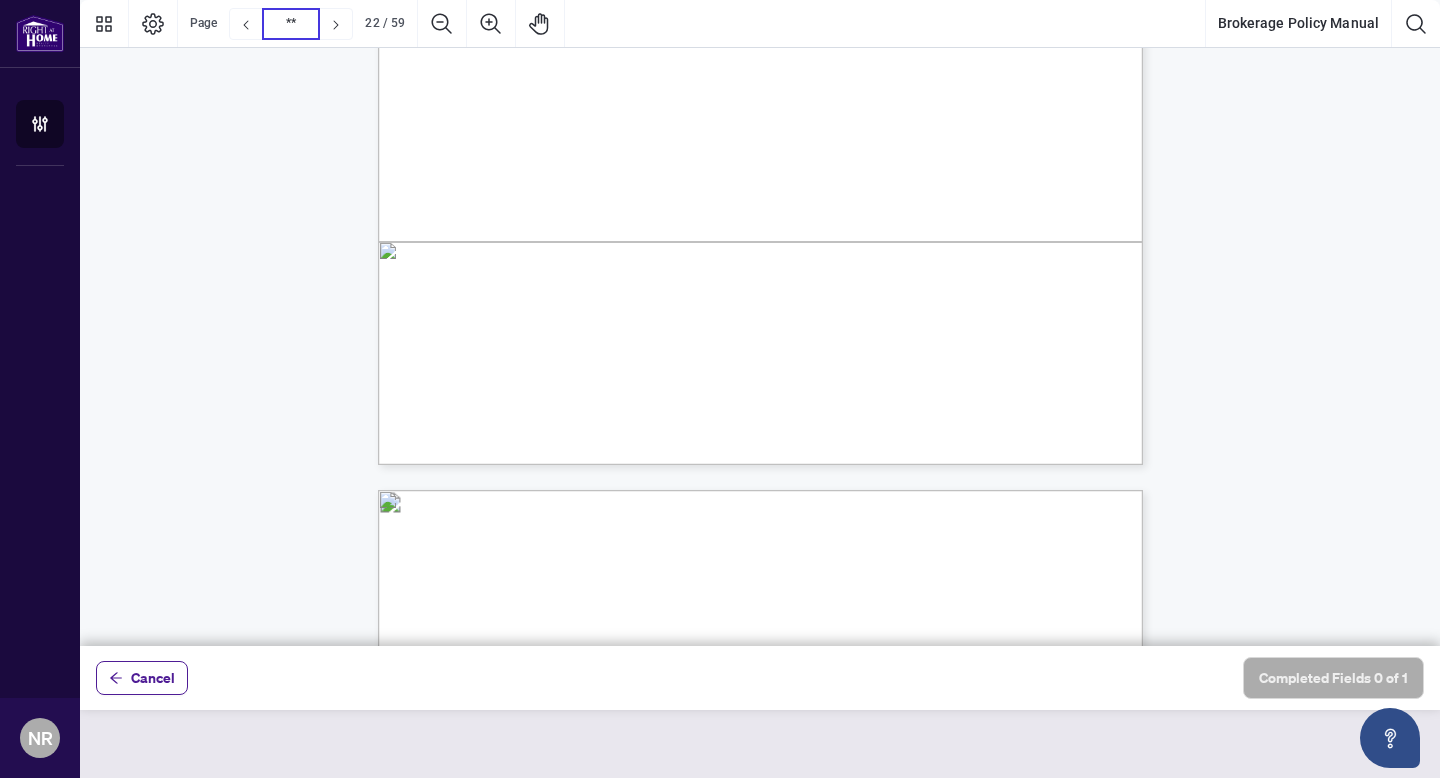 scroll, scrollTop: 21897, scrollLeft: 0, axis: vertical 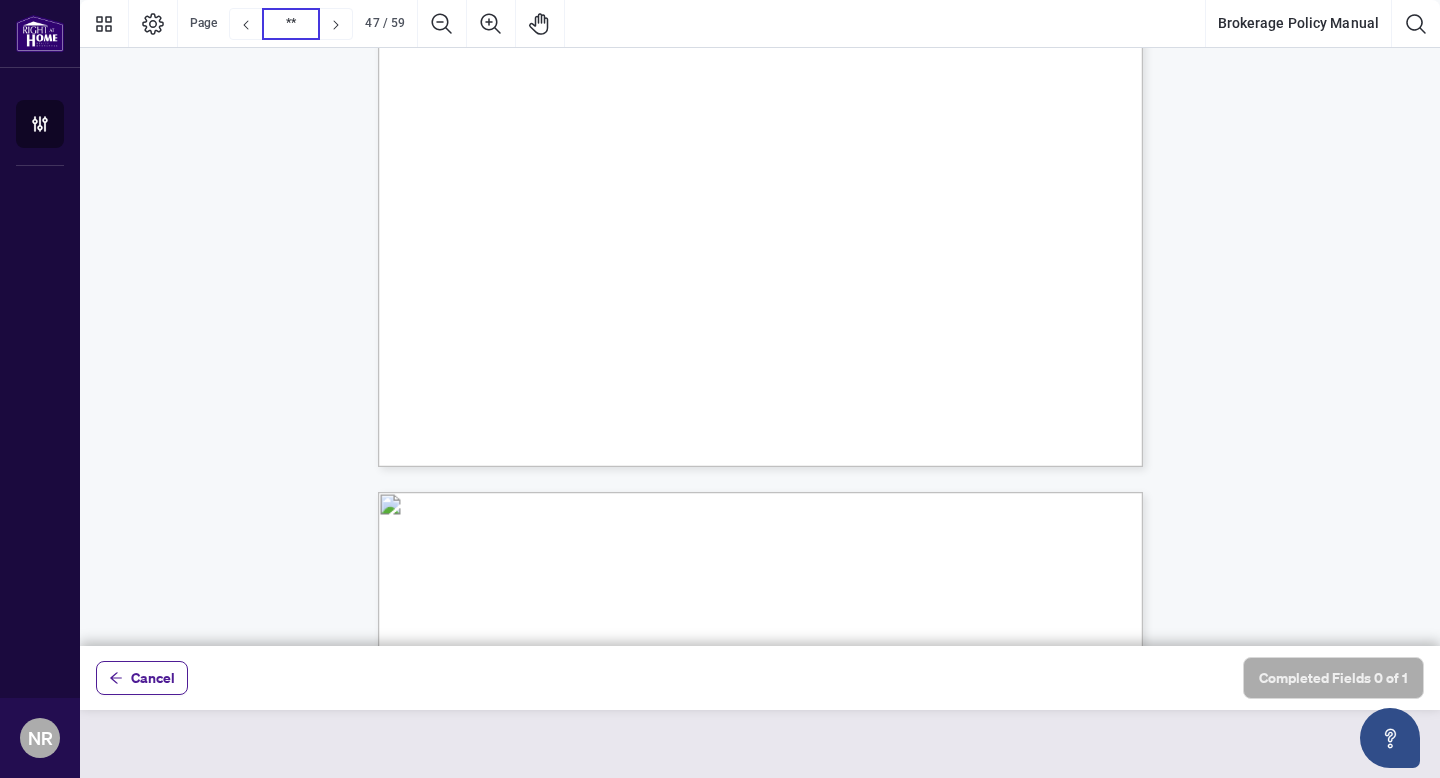 type on "**" 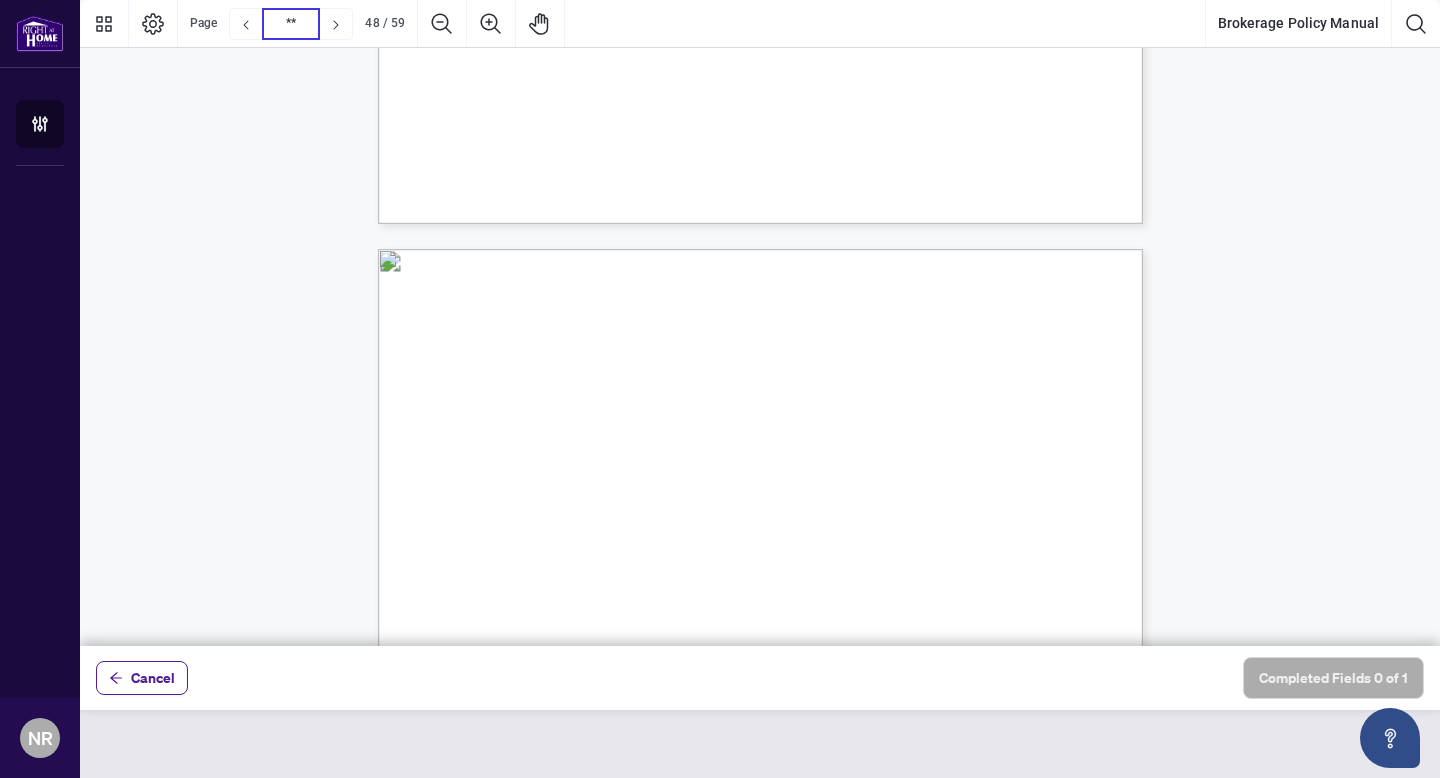 scroll, scrollTop: 47626, scrollLeft: 0, axis: vertical 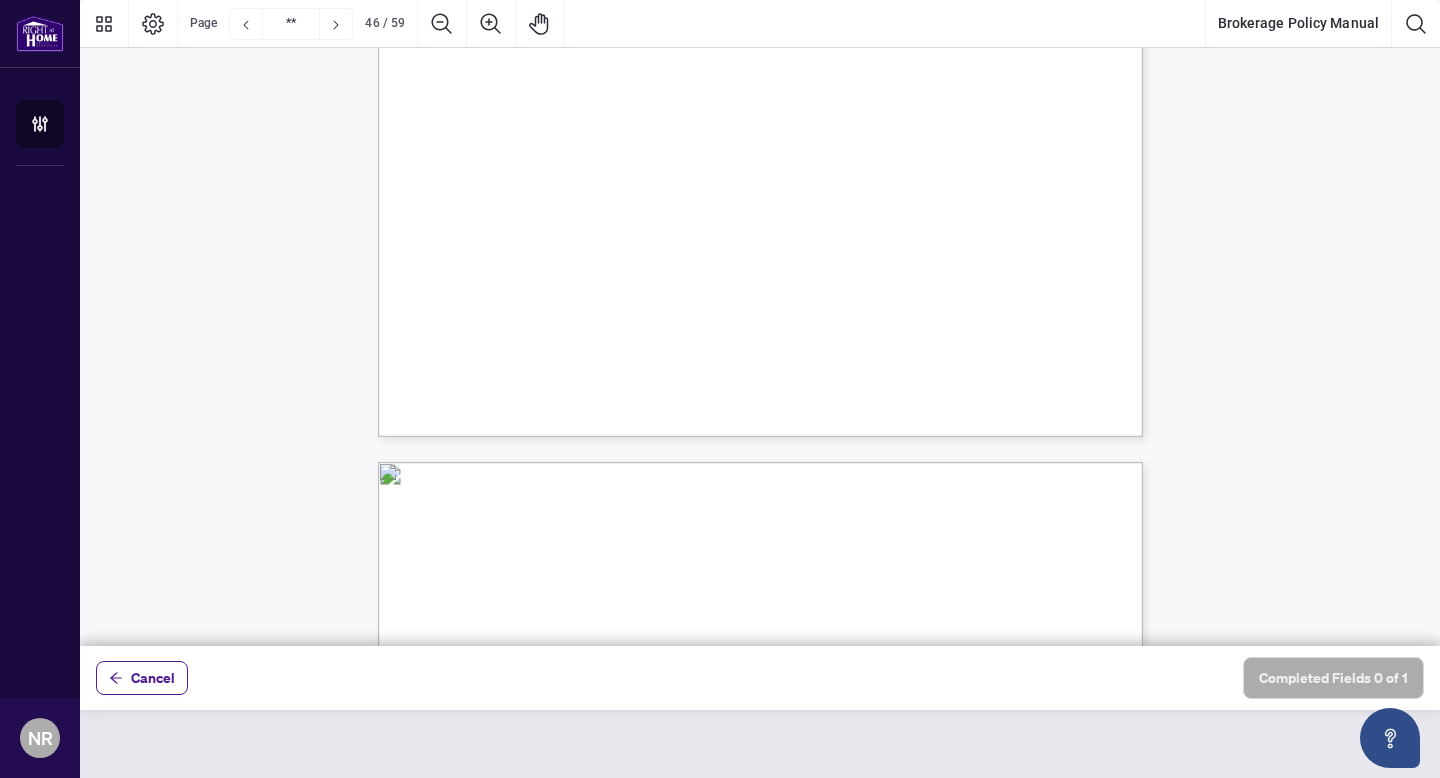 type on "**" 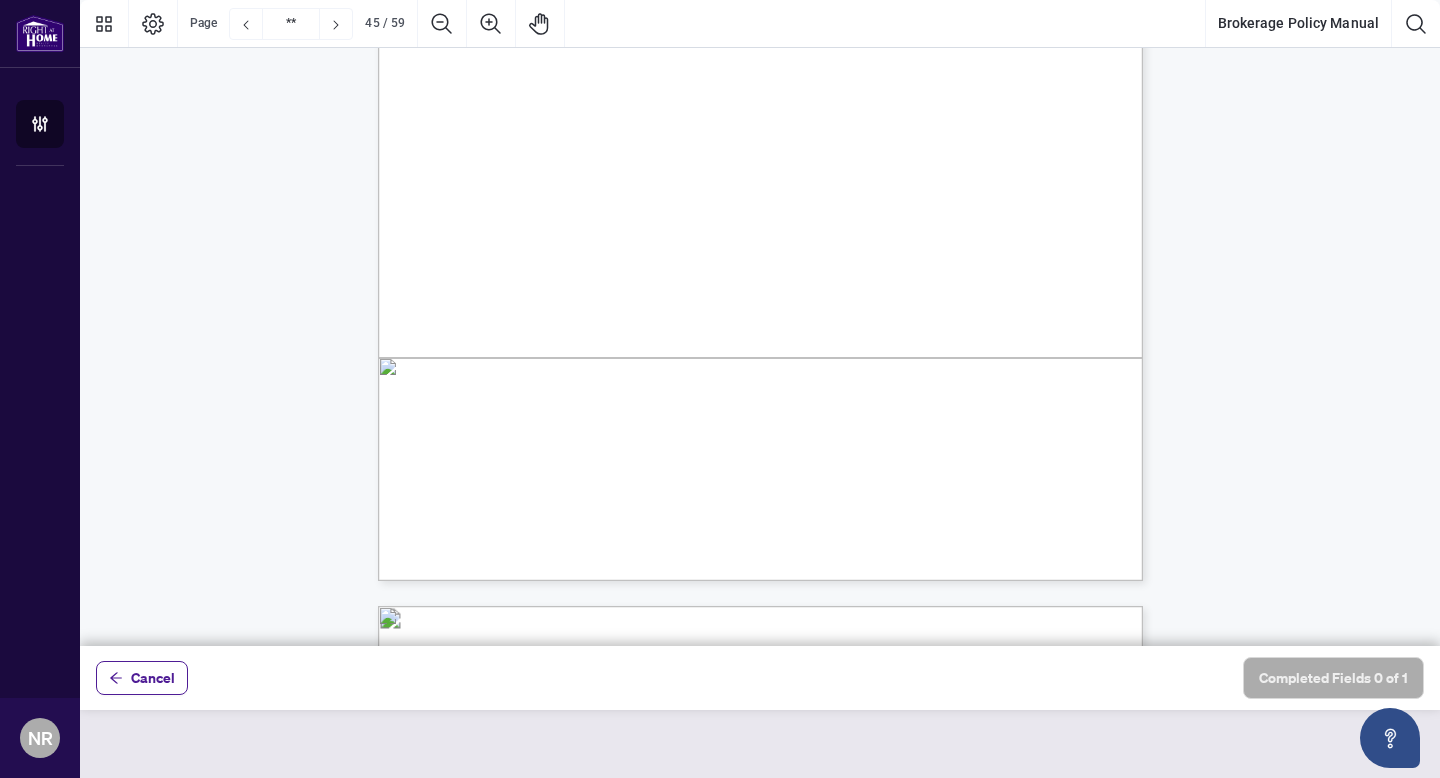 scroll, scrollTop: 45110, scrollLeft: 0, axis: vertical 